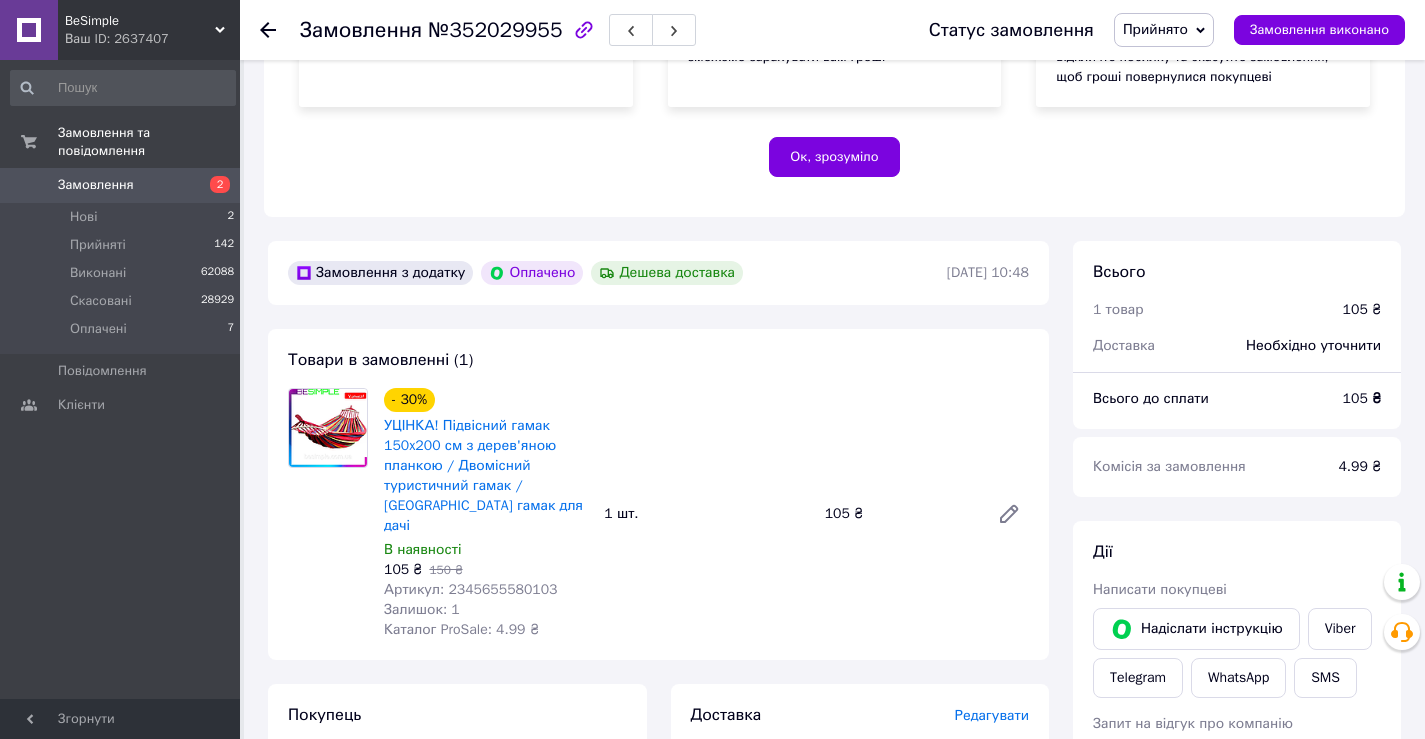 scroll, scrollTop: 400, scrollLeft: 0, axis: vertical 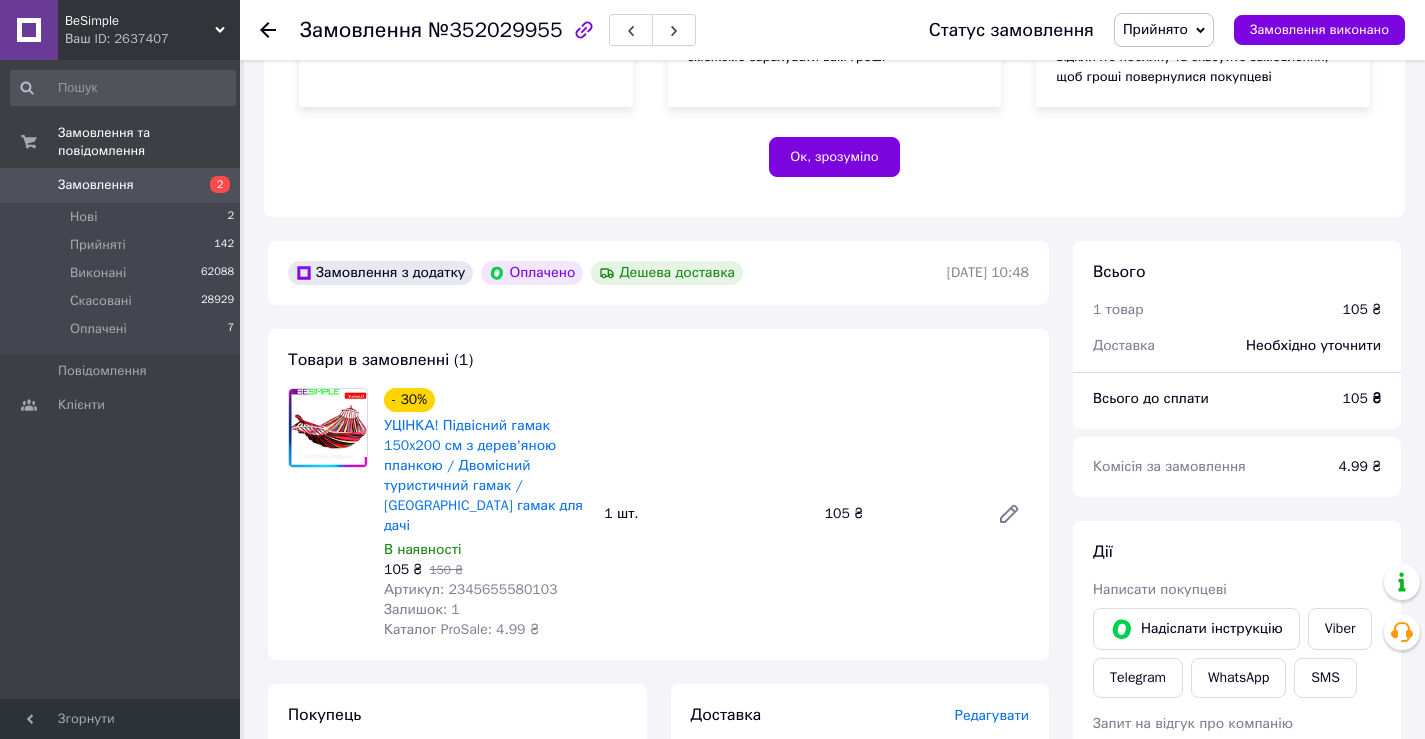 click on "BeSimple" at bounding box center (140, 21) 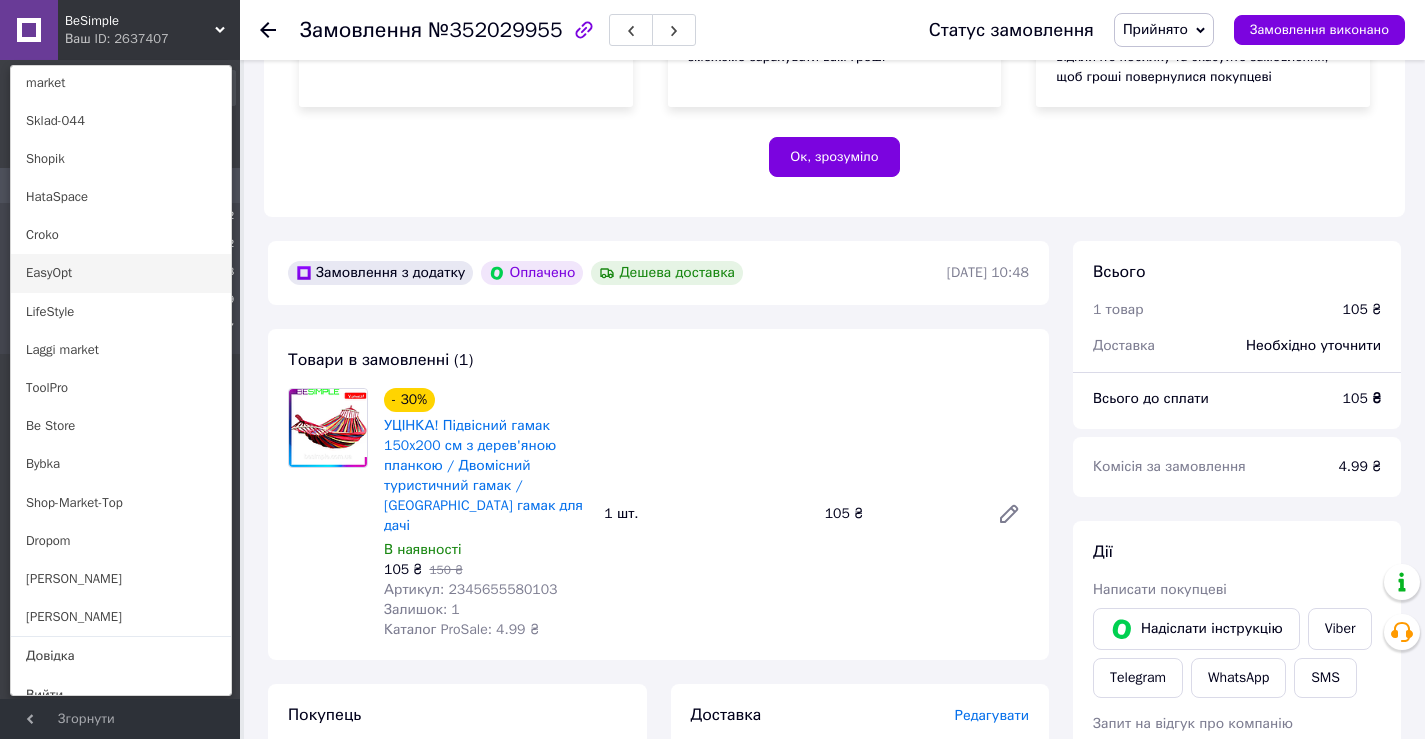 scroll, scrollTop: 919, scrollLeft: 0, axis: vertical 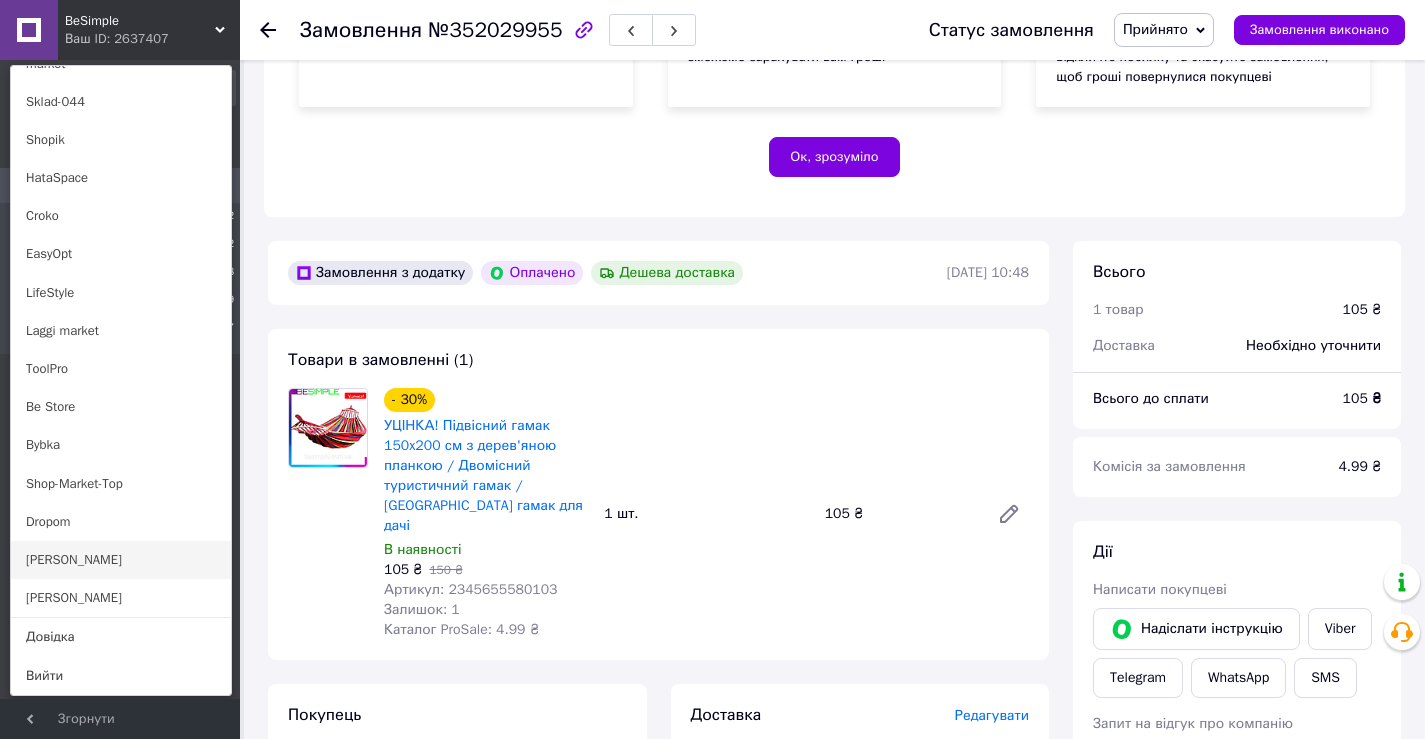 click on "[PERSON_NAME]" at bounding box center (121, 560) 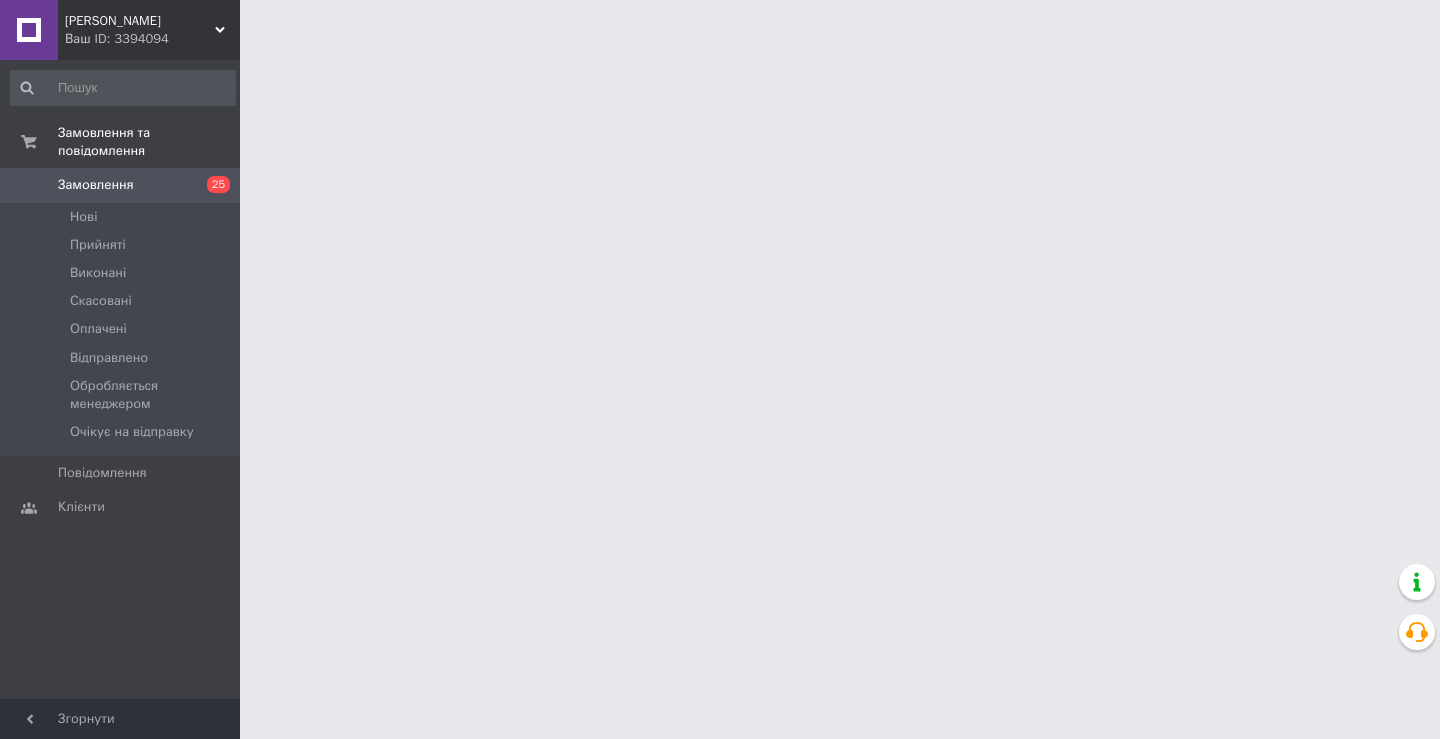 scroll, scrollTop: 0, scrollLeft: 0, axis: both 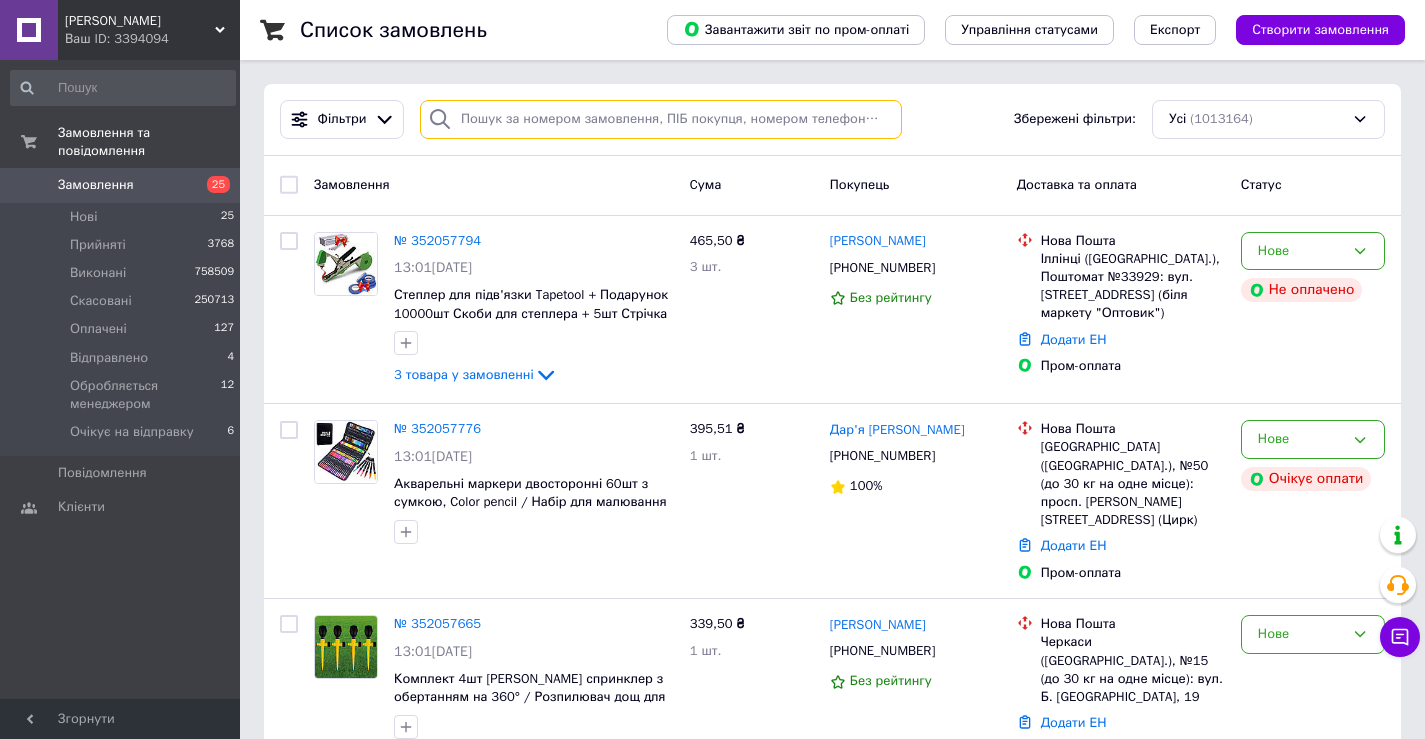 click at bounding box center (661, 119) 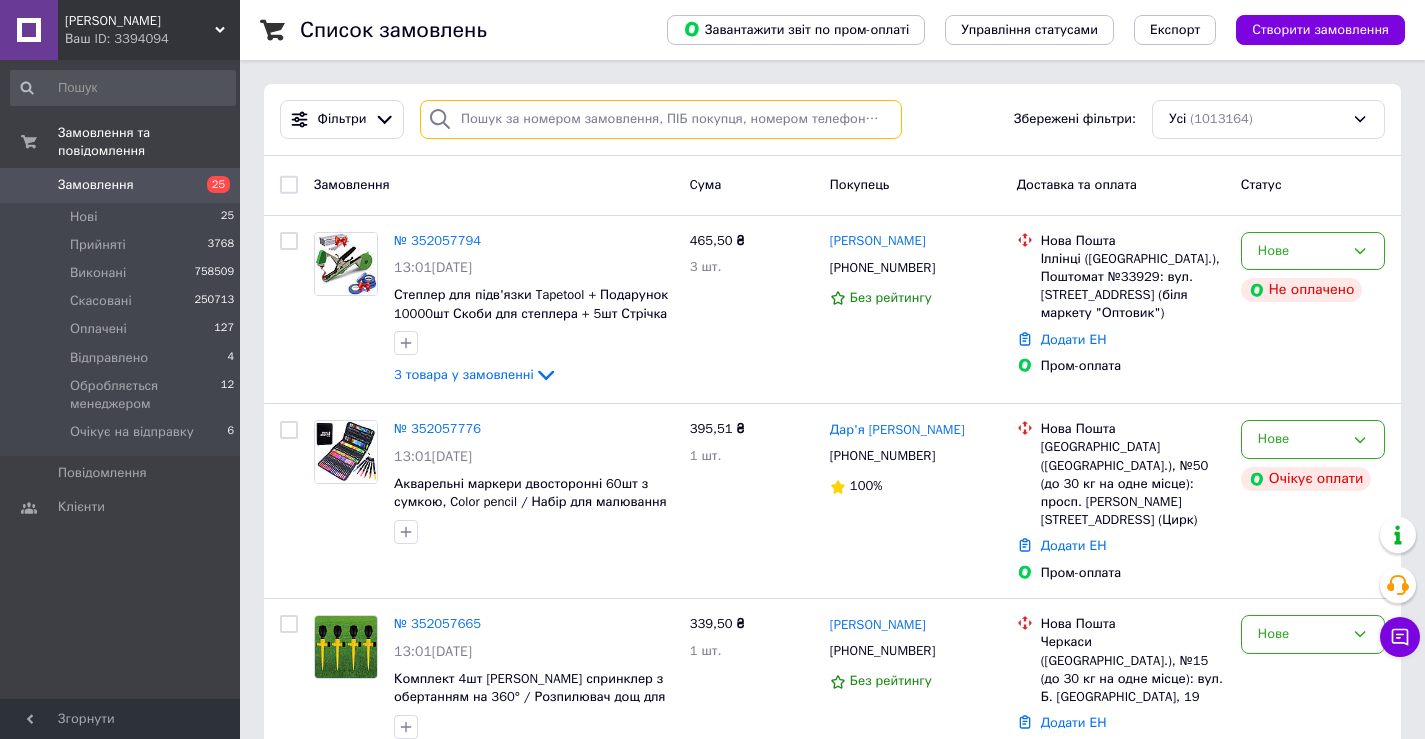 paste on "0675444609" 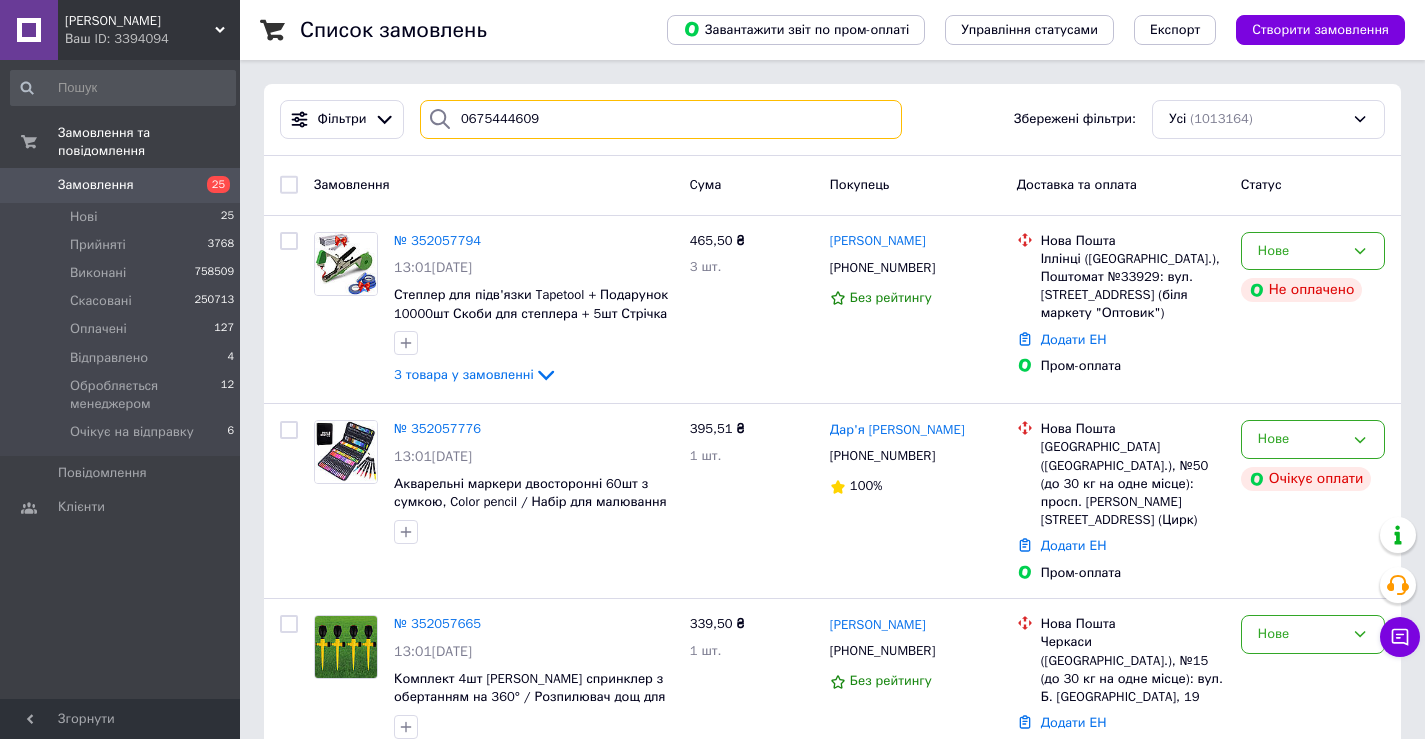 type on "0675444609" 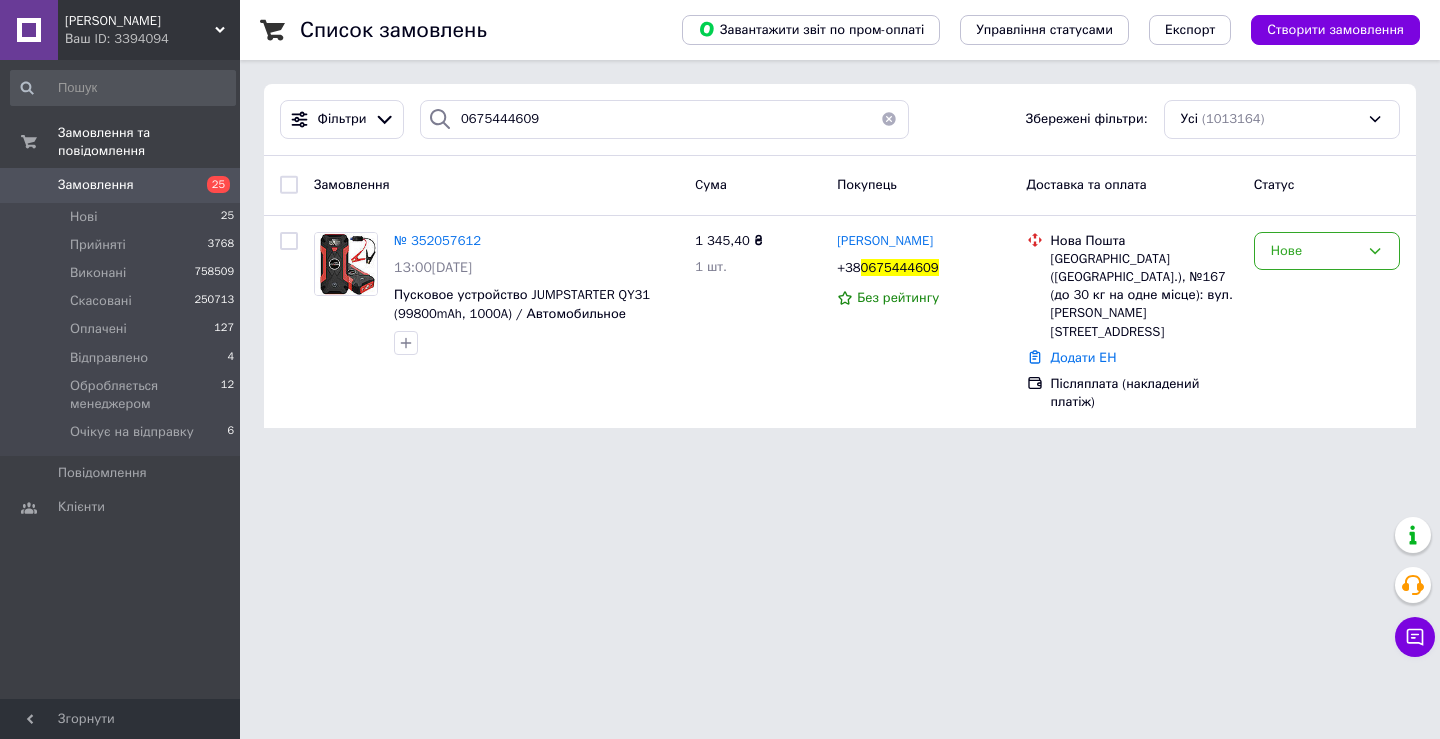drag, startPoint x: 426, startPoint y: 240, endPoint x: 498, endPoint y: 557, distance: 325.07385 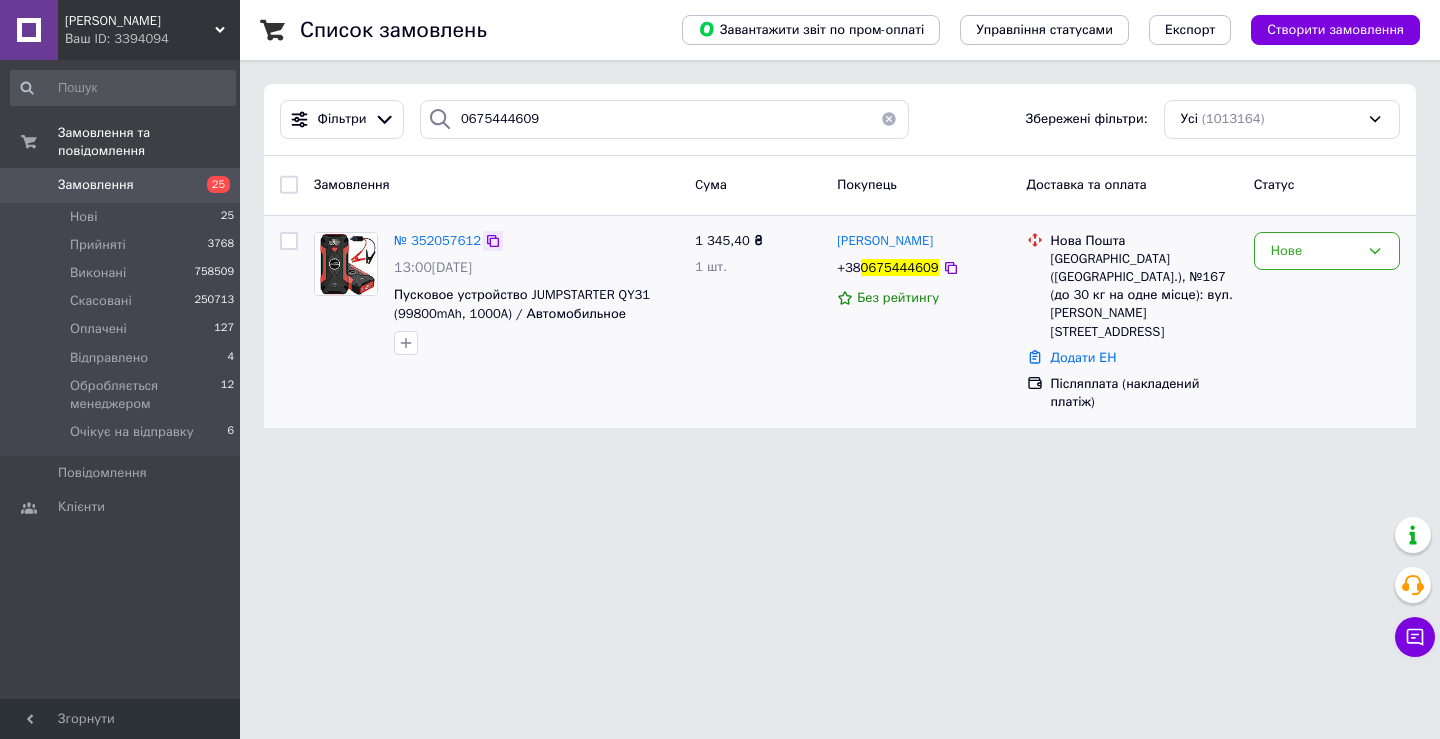 click 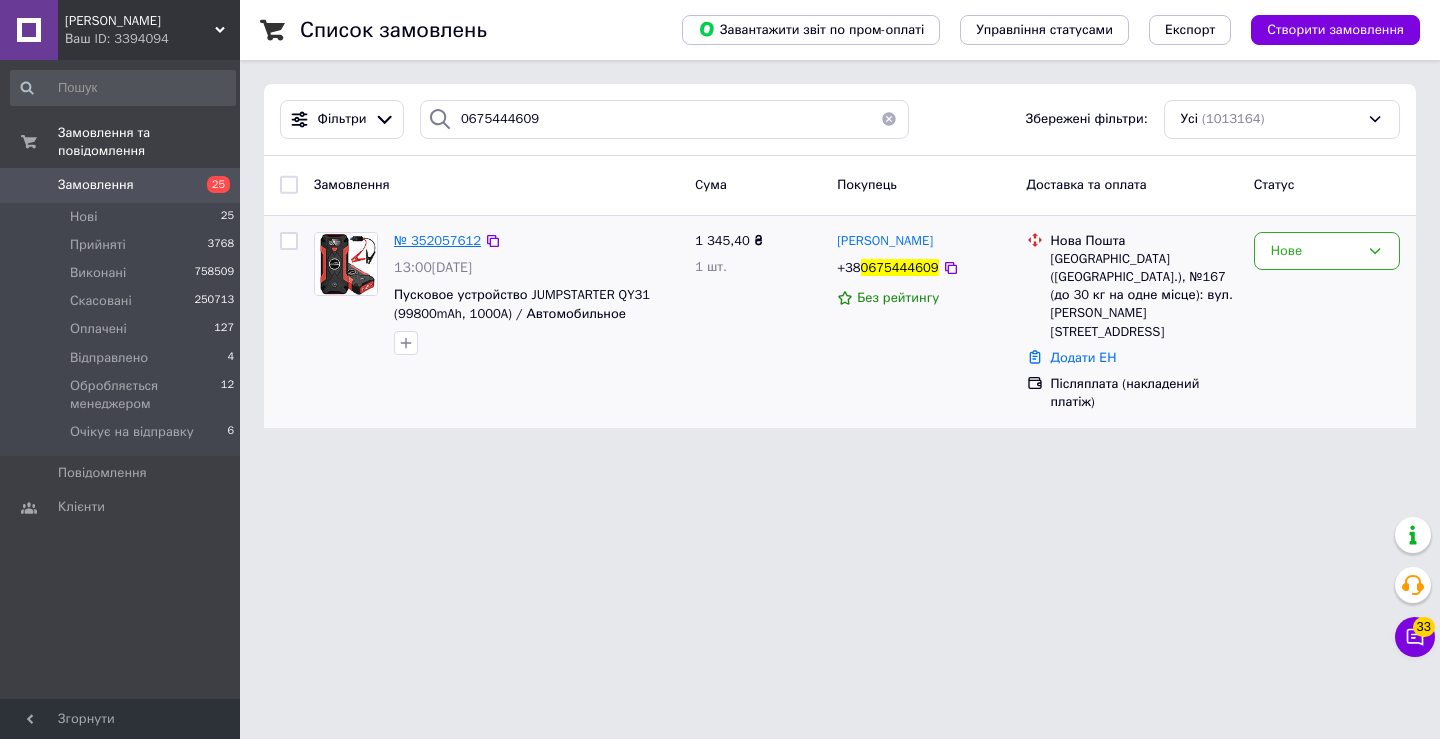 click on "№ 352057612" at bounding box center (437, 240) 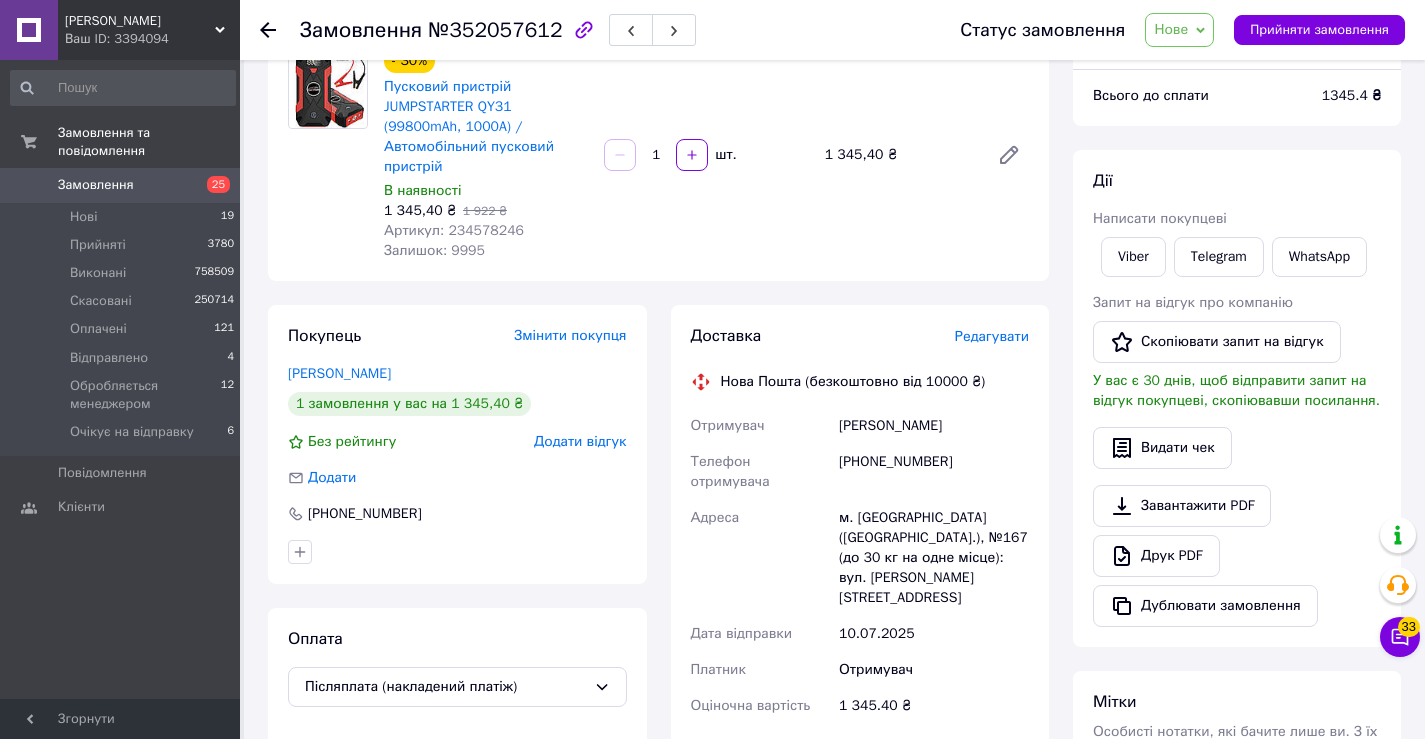 scroll, scrollTop: 78, scrollLeft: 0, axis: vertical 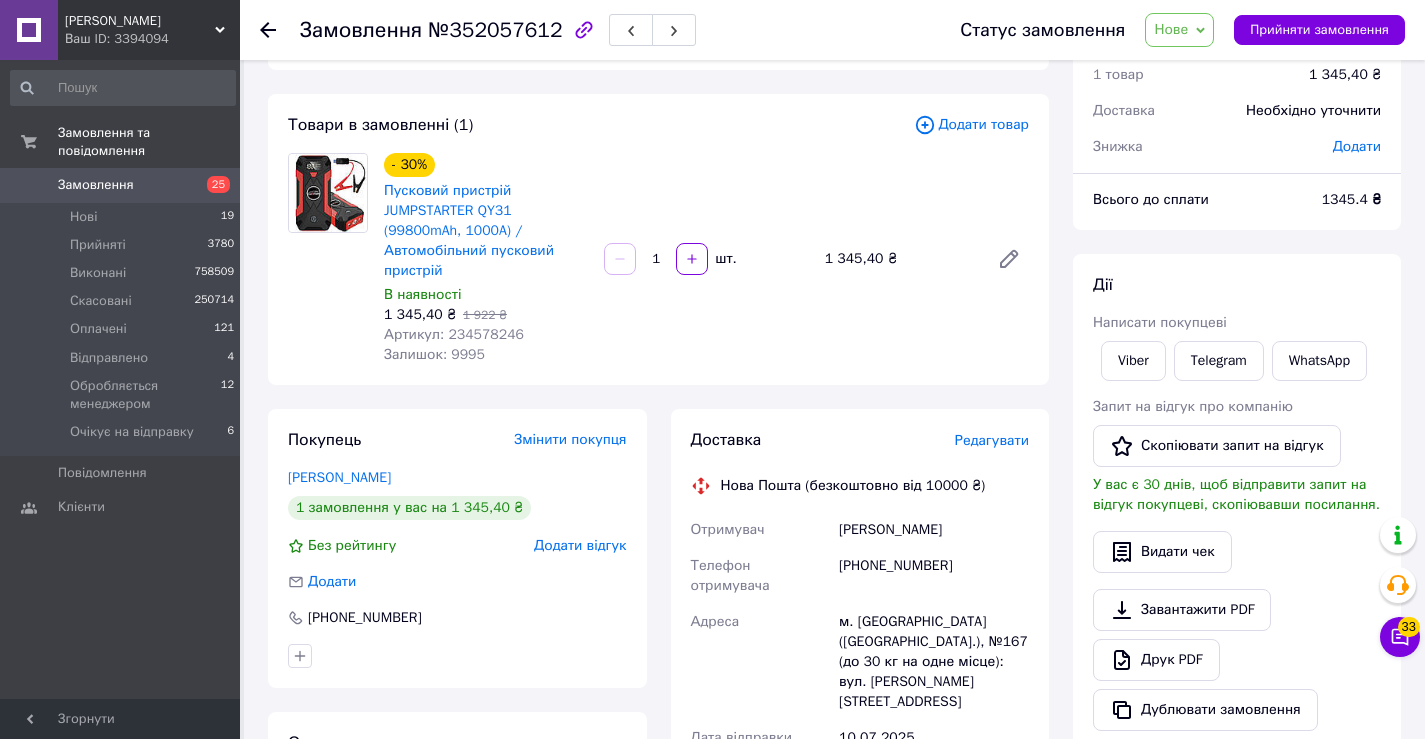 click on "Артикул: 234578246" at bounding box center [454, 334] 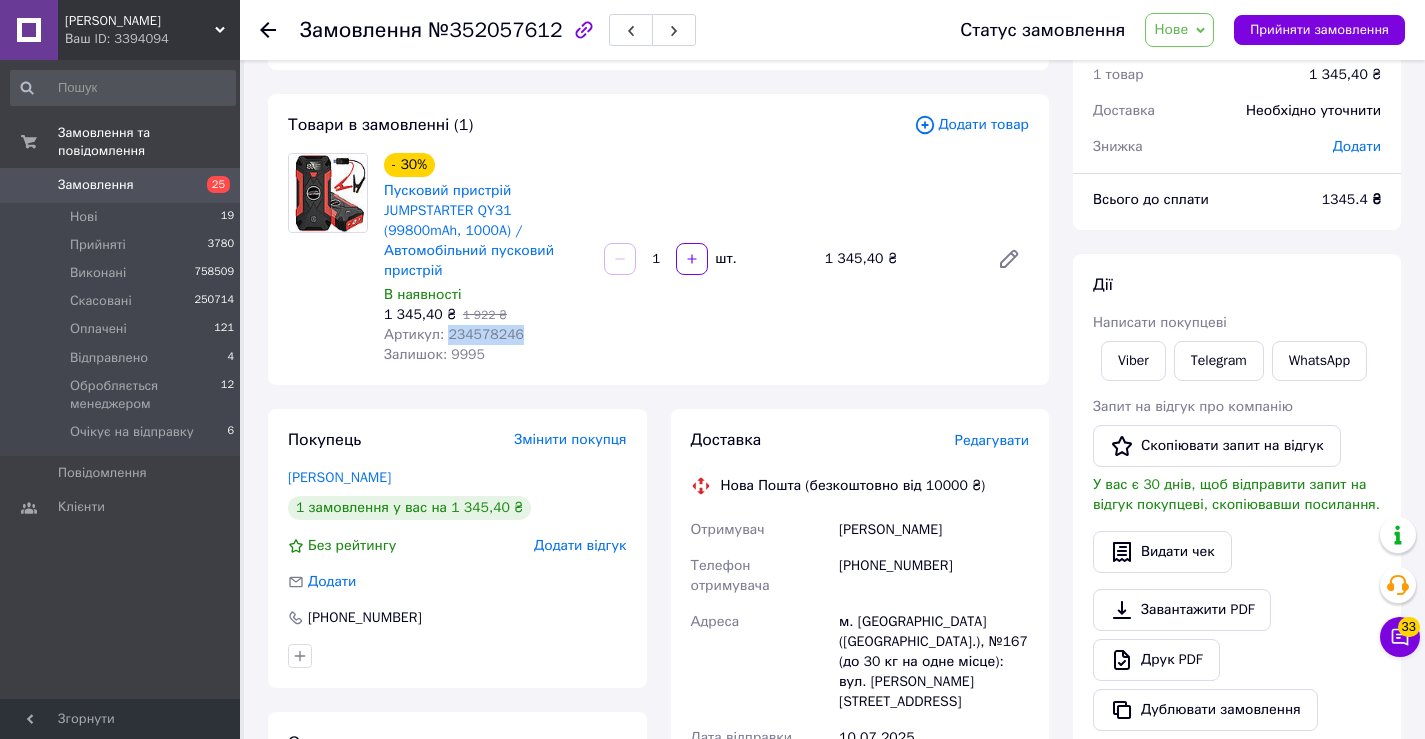 click on "Артикул: 234578246" at bounding box center [454, 334] 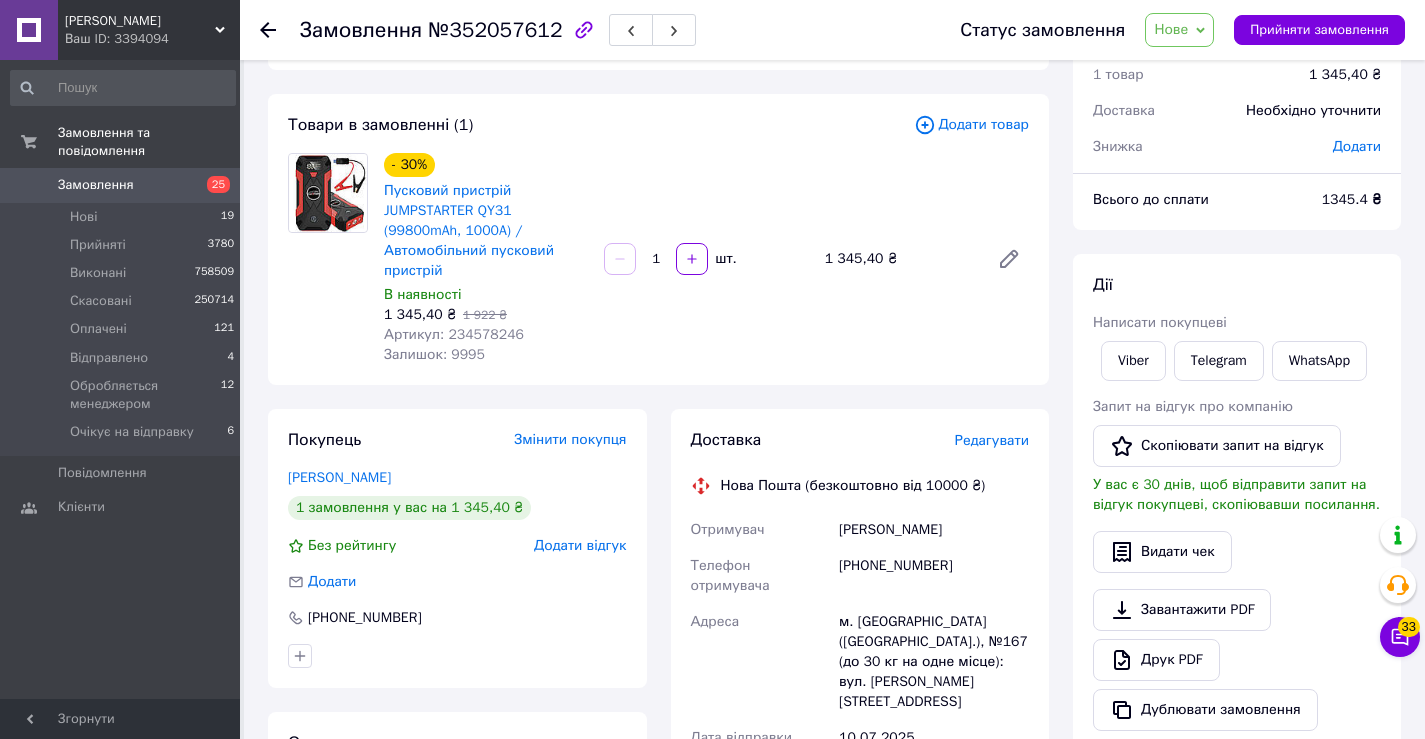 click on "Залишок: 9995" at bounding box center [486, 355] 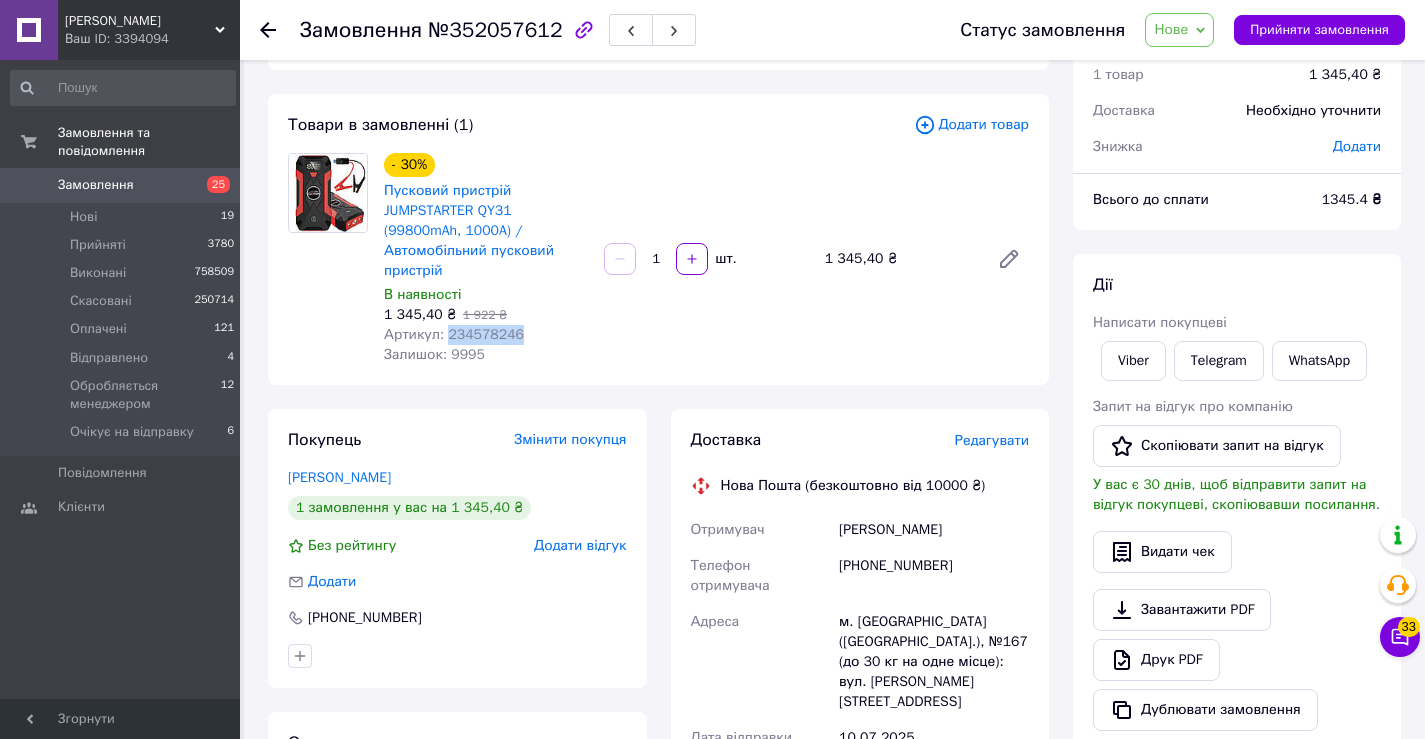 click on "Артикул: 234578246" at bounding box center (454, 334) 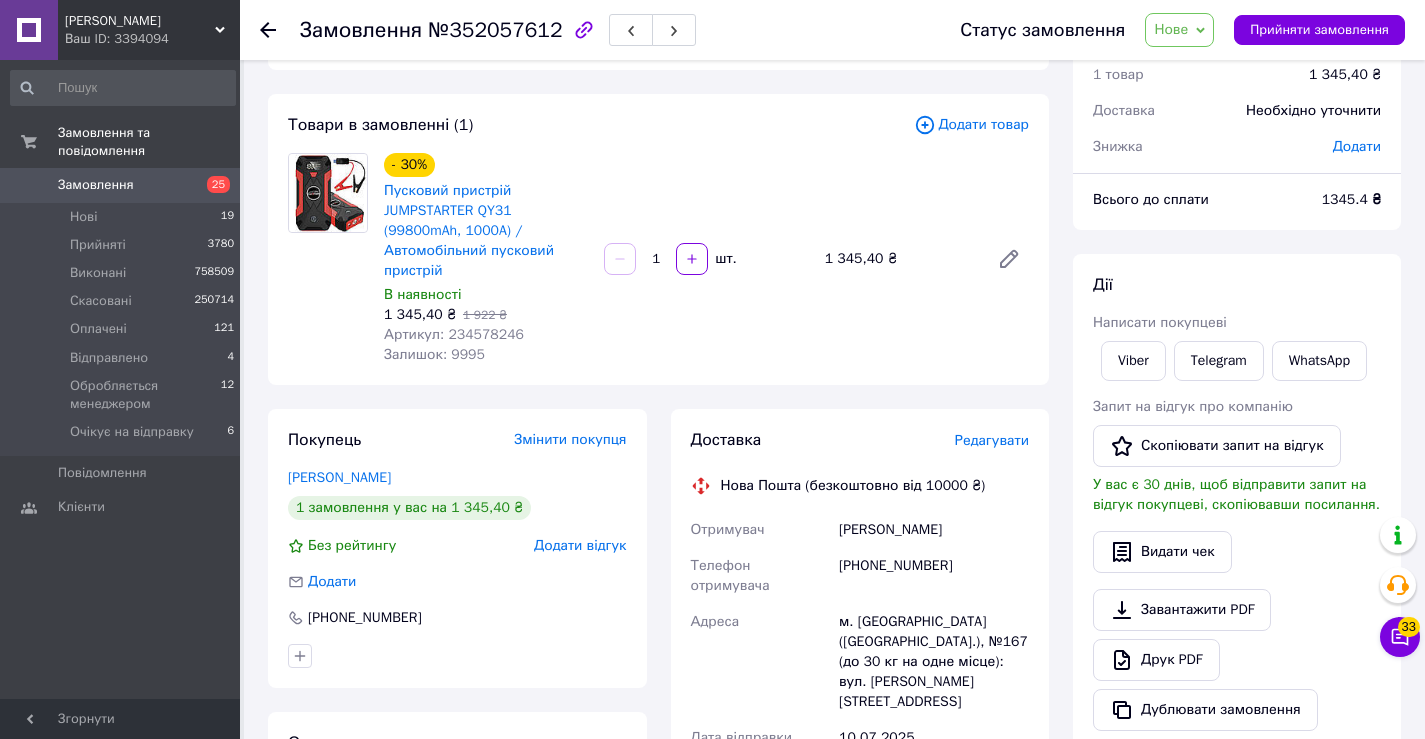 click on "Артикул: 234578246" at bounding box center (486, 335) 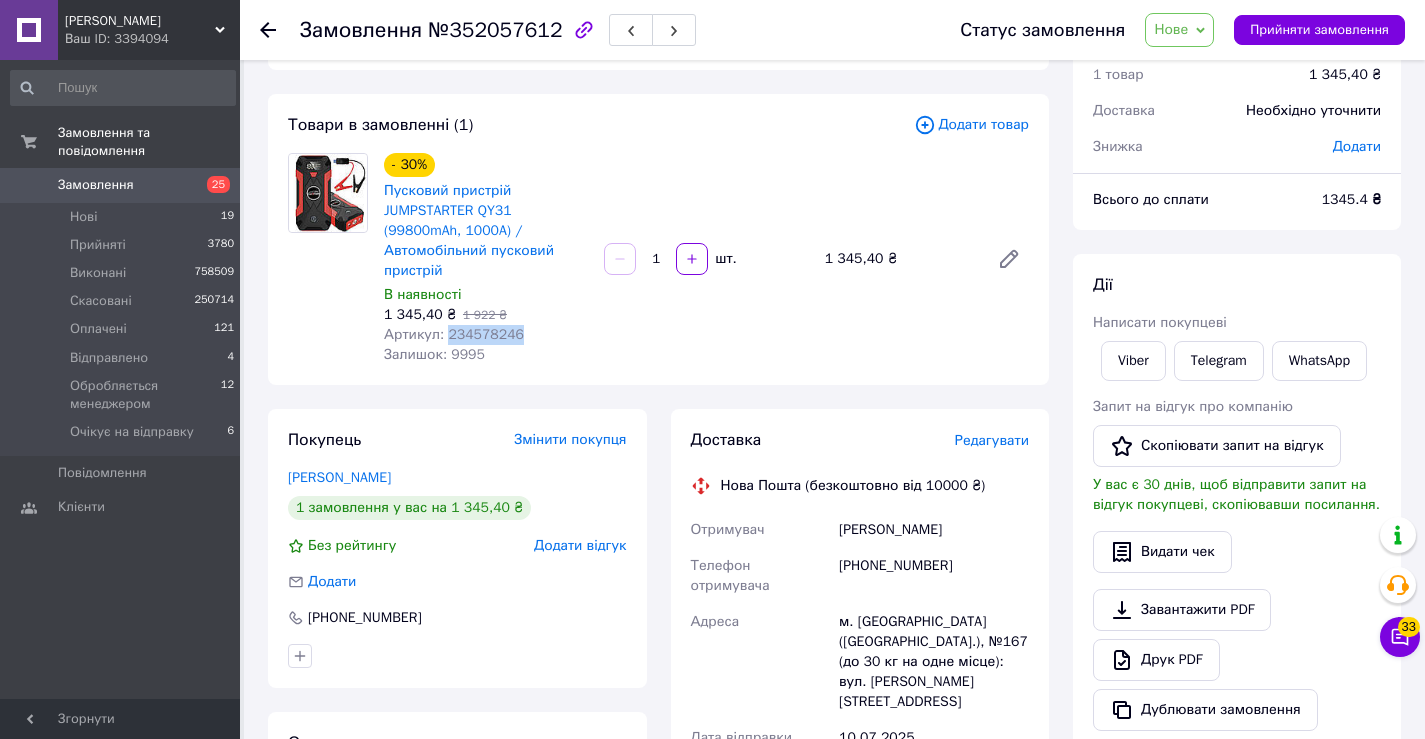 click on "Артикул: 234578246" at bounding box center [454, 334] 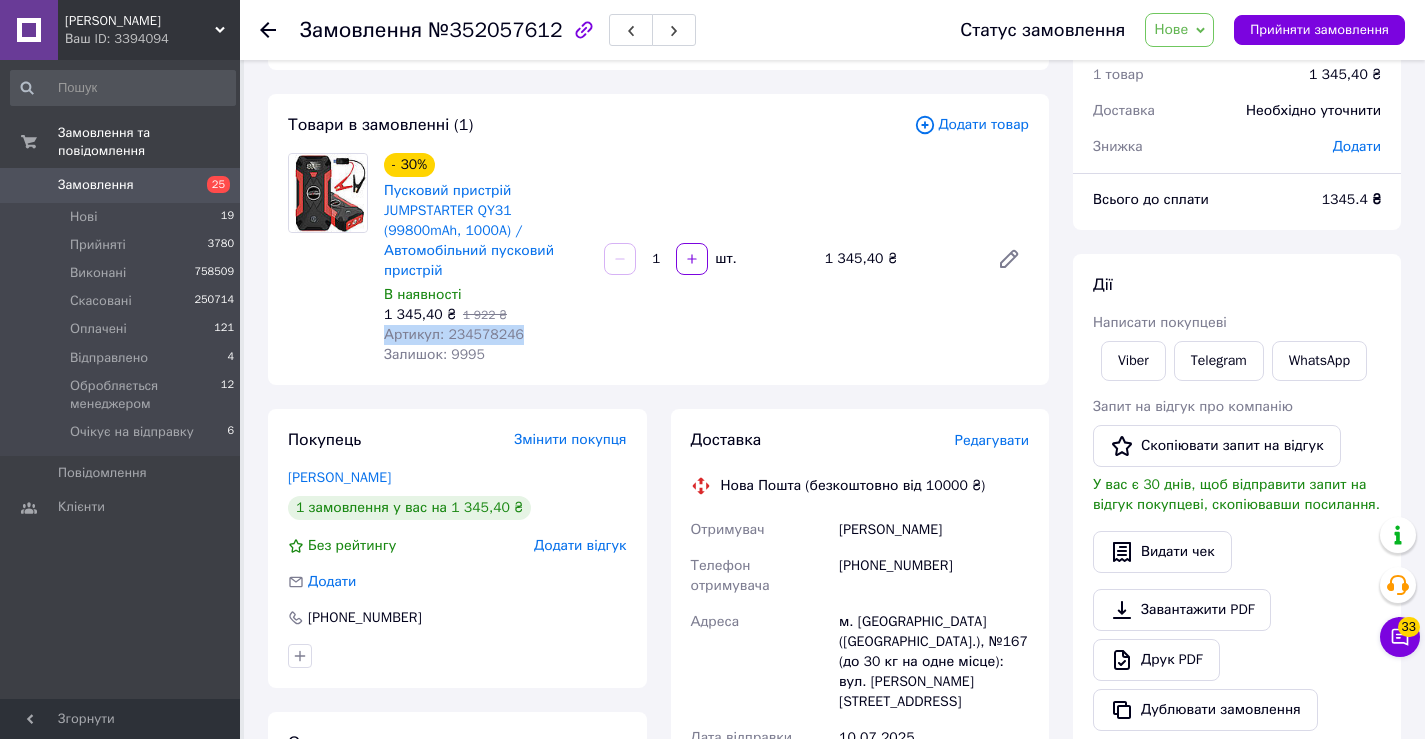 click on "Артикул: 234578246" at bounding box center [454, 334] 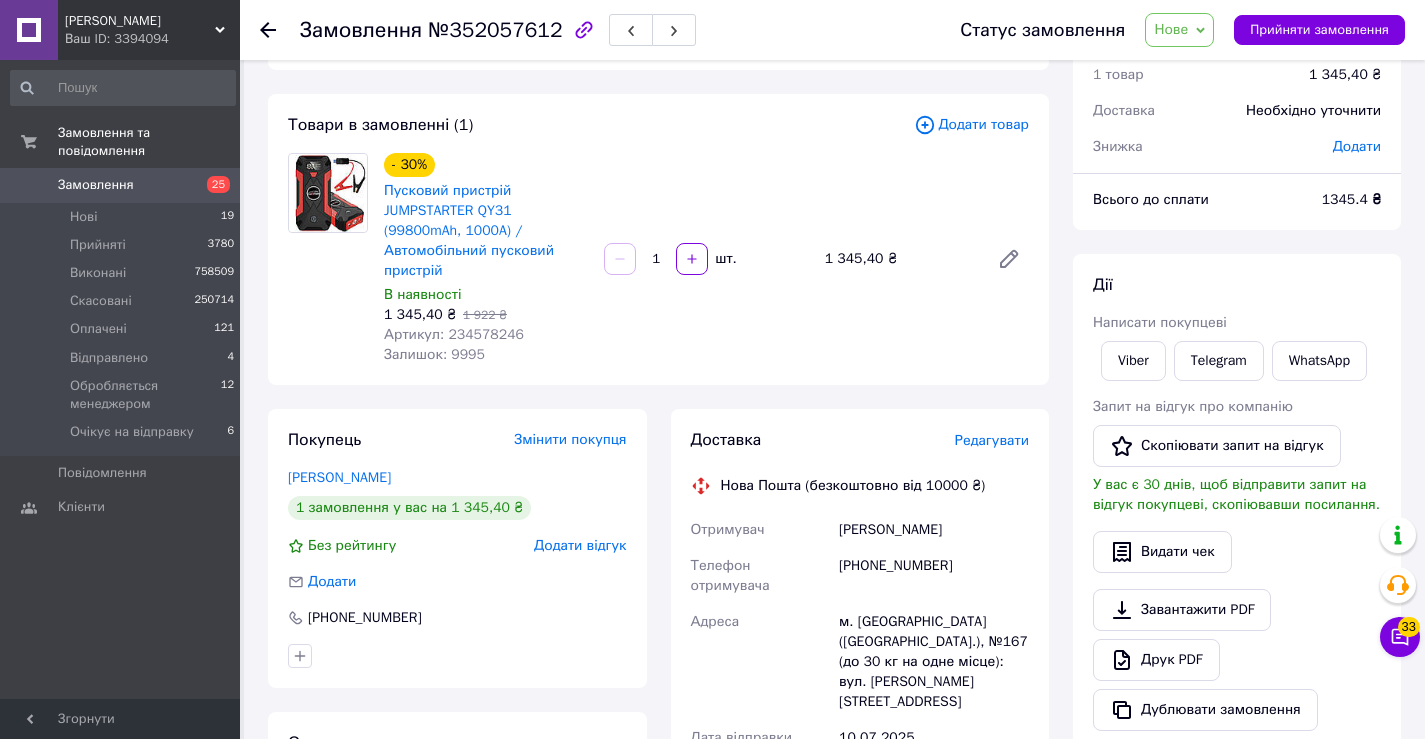 drag, startPoint x: 355, startPoint y: 346, endPoint x: 444, endPoint y: 330, distance: 90.426765 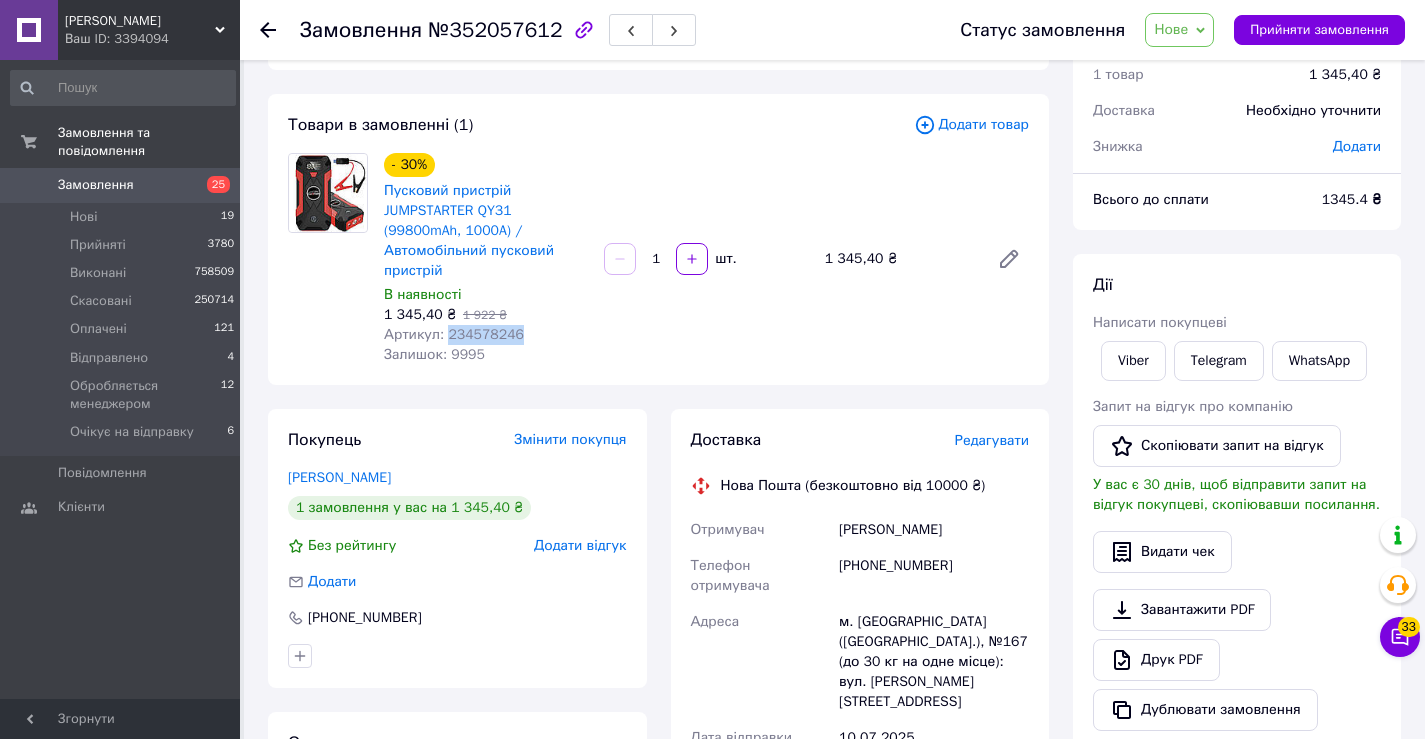 click on "Артикул: 234578246" at bounding box center [454, 334] 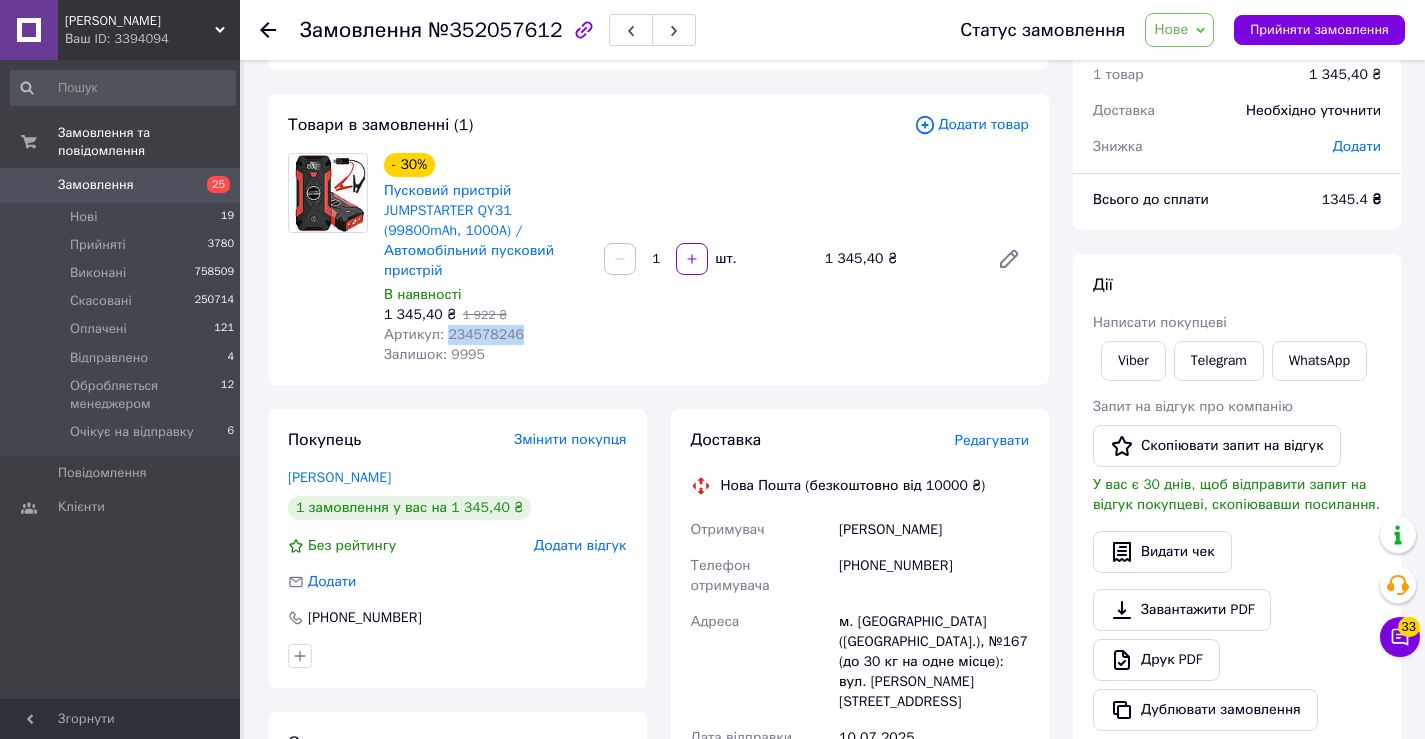 drag, startPoint x: 510, startPoint y: 314, endPoint x: 444, endPoint y: 316, distance: 66.0303 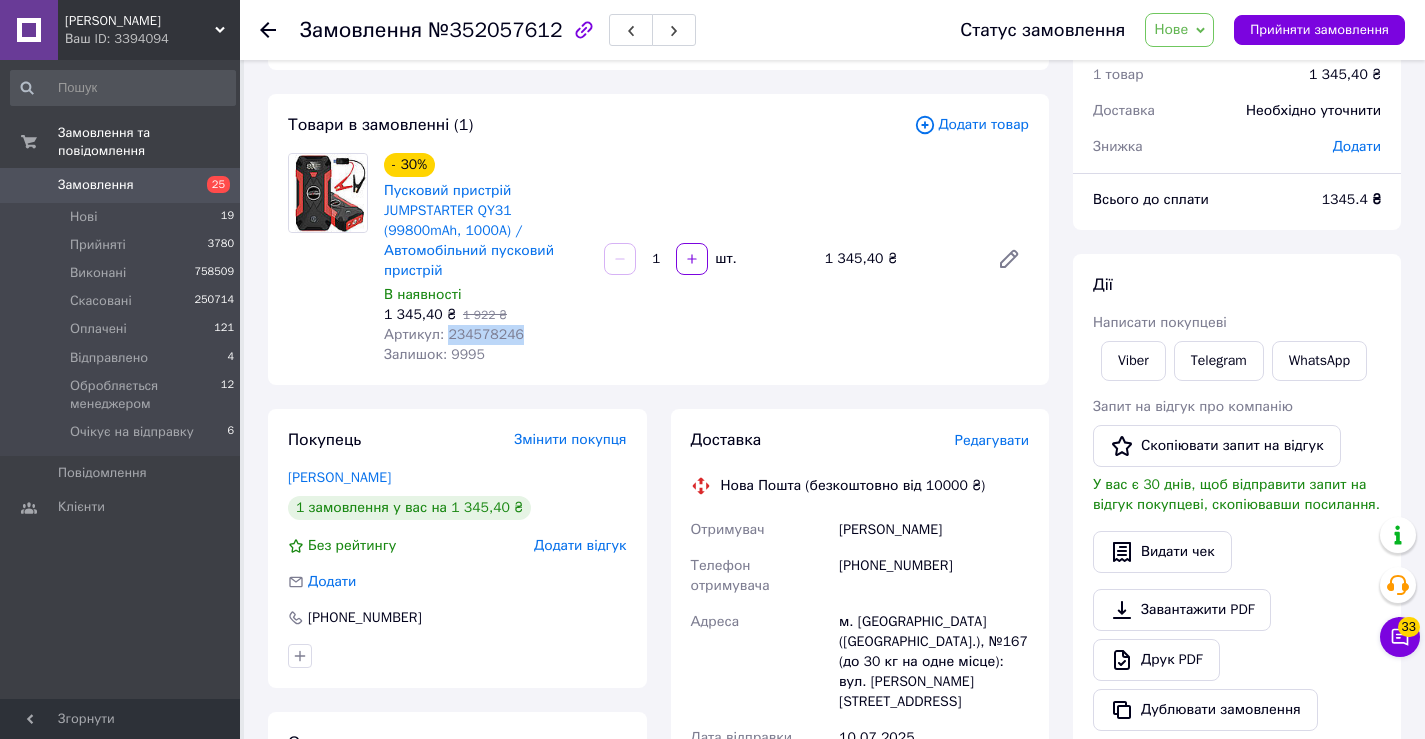 click on "Артикул: 234578246" at bounding box center (454, 334) 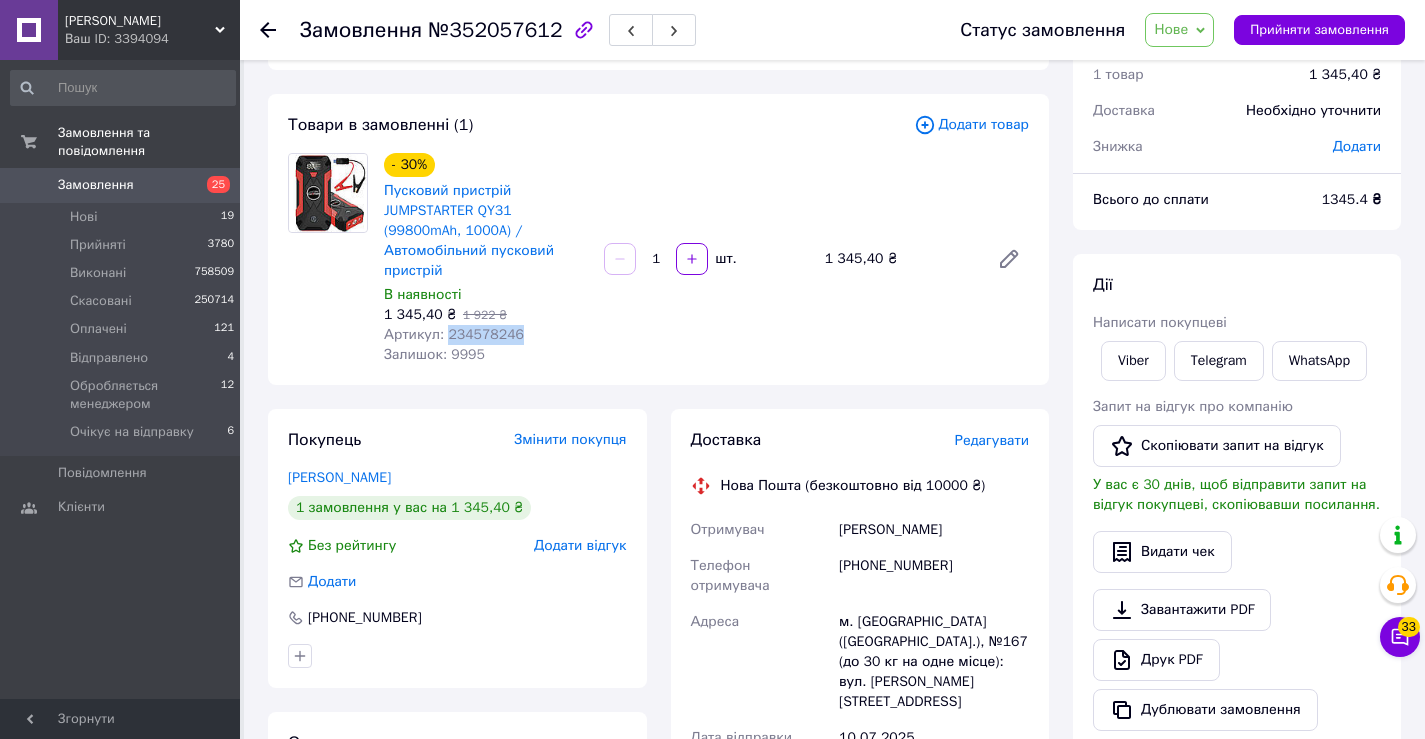 drag, startPoint x: 528, startPoint y: 309, endPoint x: 508, endPoint y: 306, distance: 20.22375 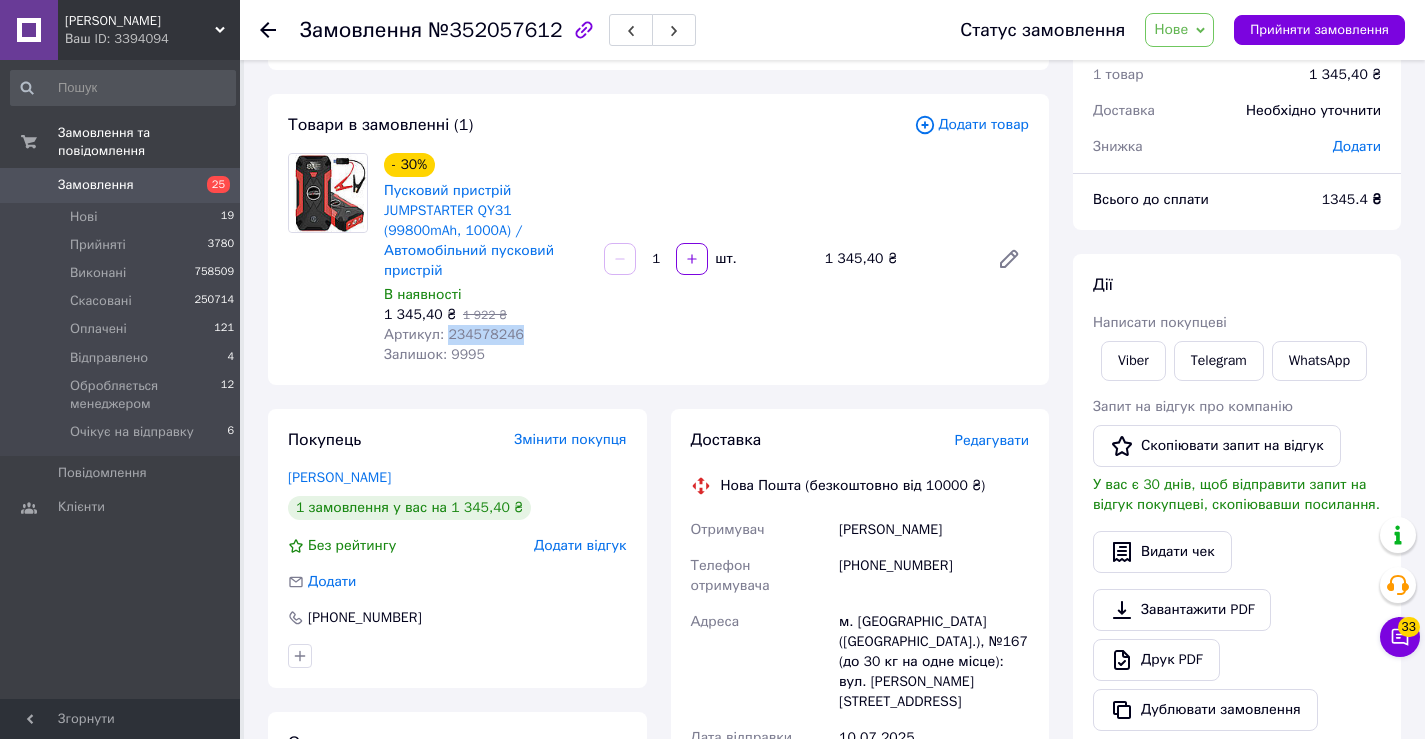 click on "Артикул: 234578246" at bounding box center (486, 335) 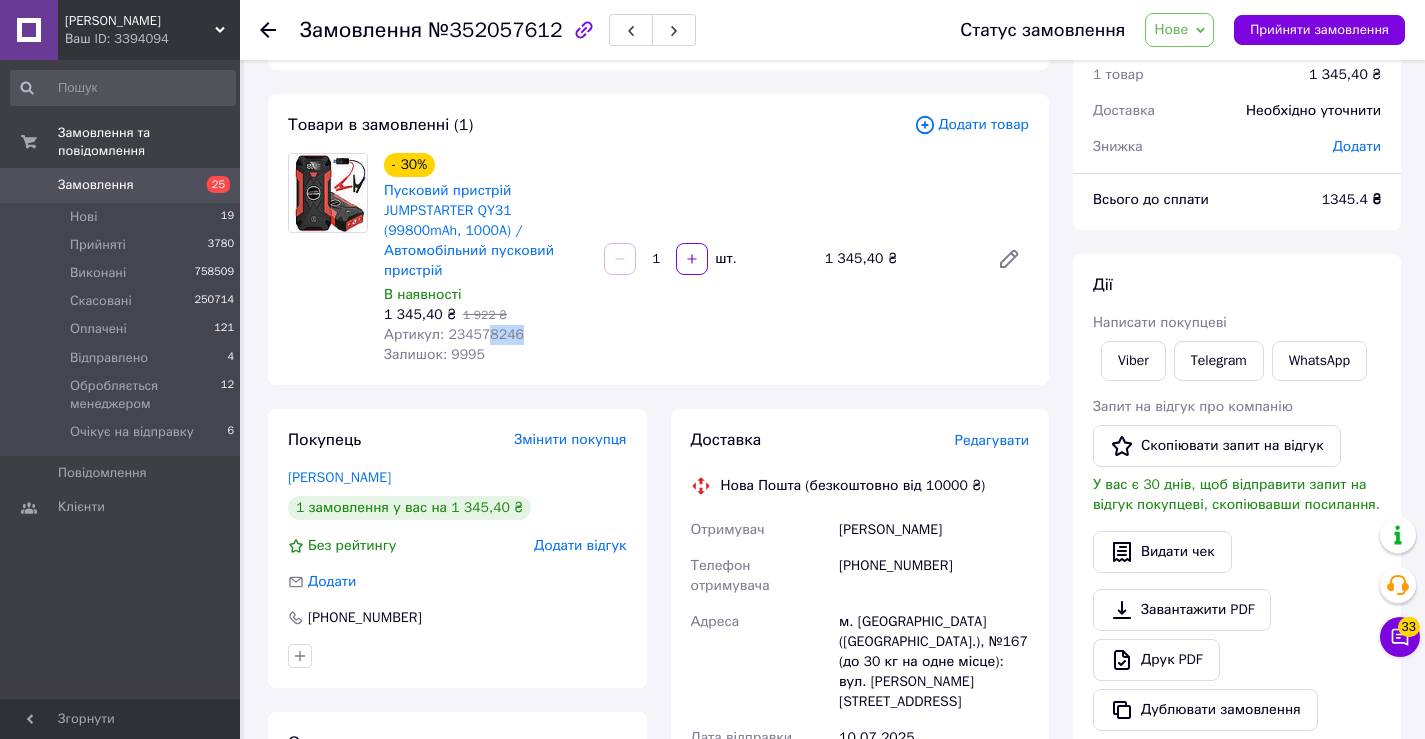 drag, startPoint x: 508, startPoint y: 311, endPoint x: 479, endPoint y: 318, distance: 29.832869 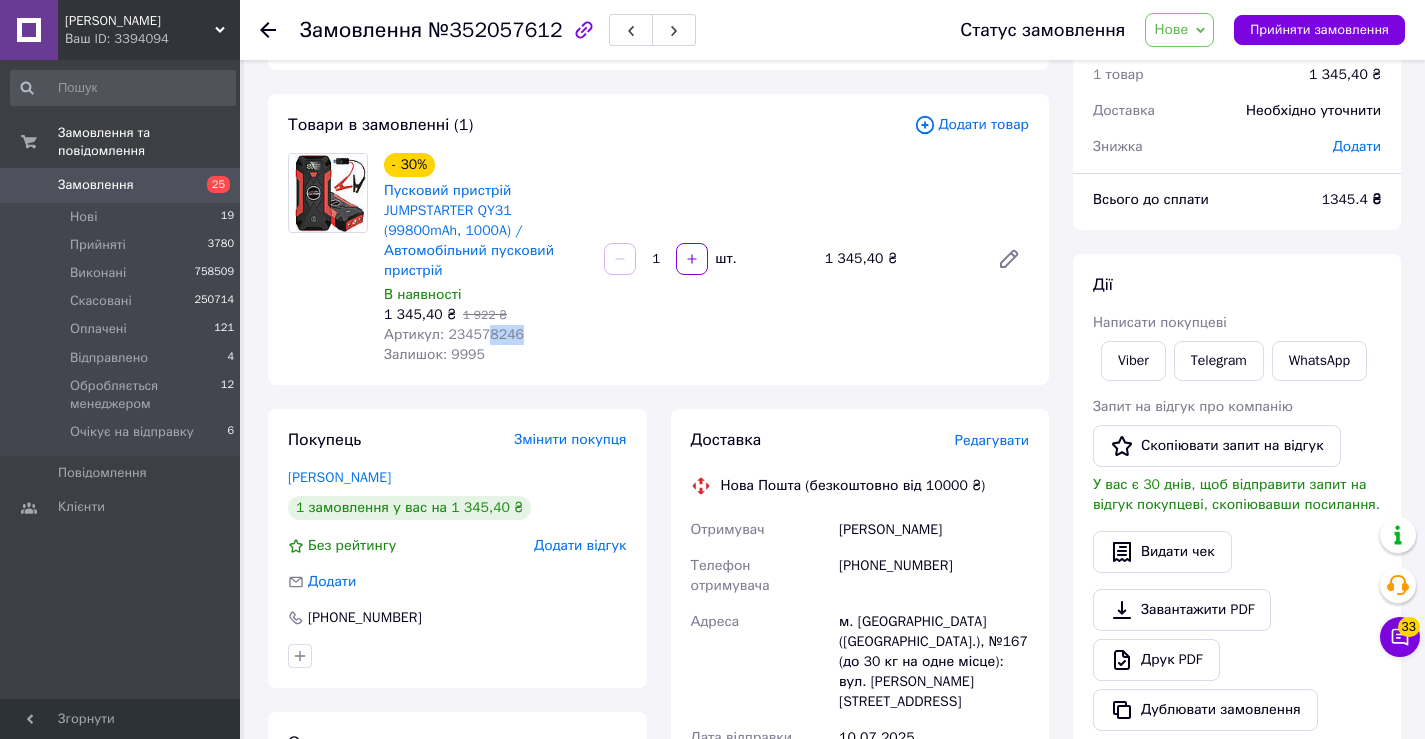 click on "Артикул: 234578246" at bounding box center (454, 334) 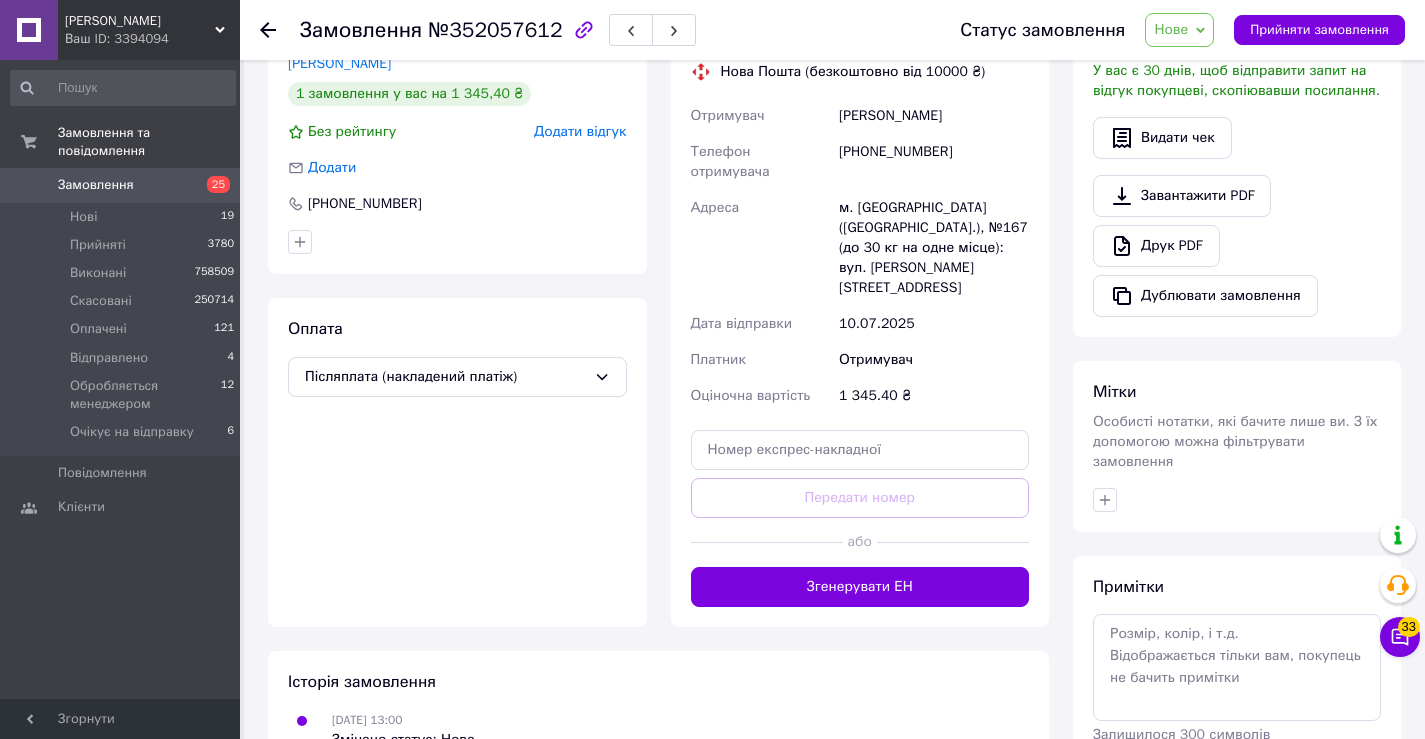 scroll, scrollTop: 500, scrollLeft: 0, axis: vertical 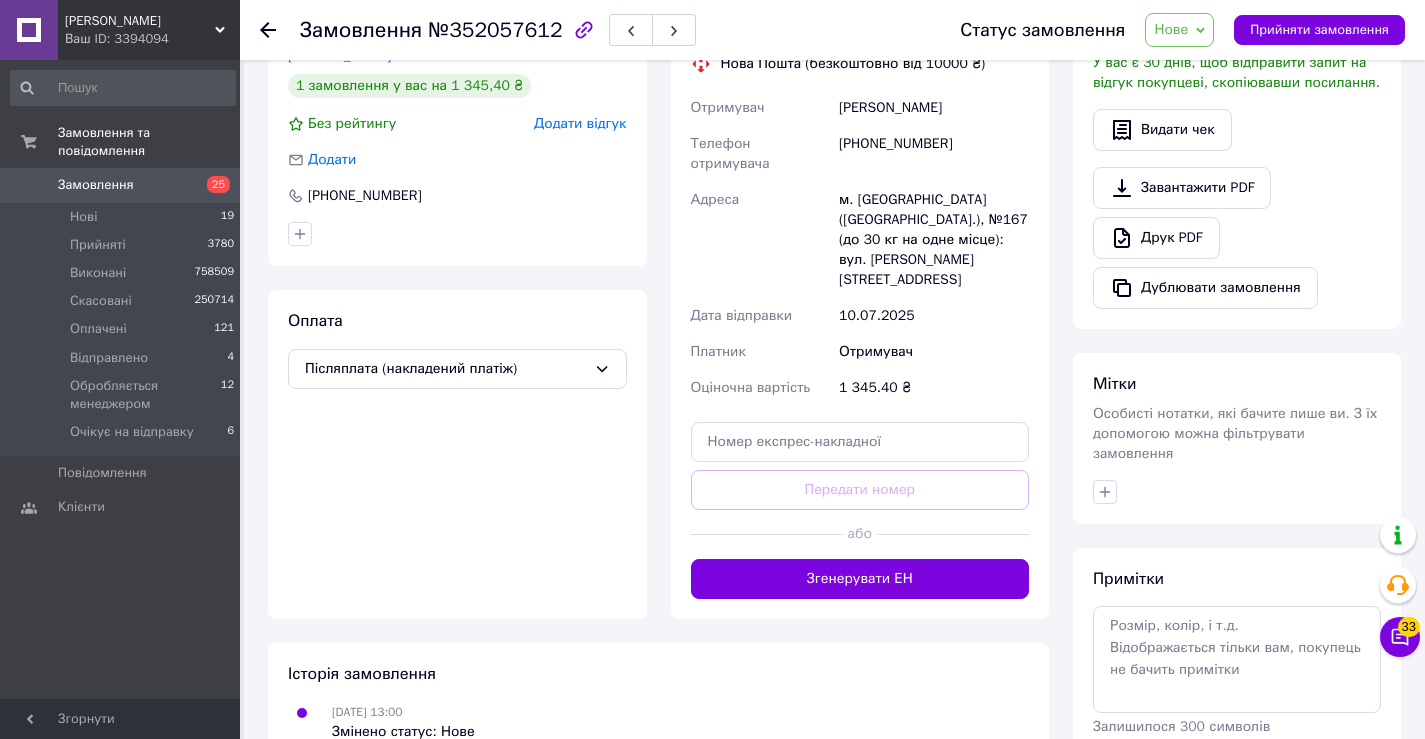 click on "Нове" at bounding box center (1171, 29) 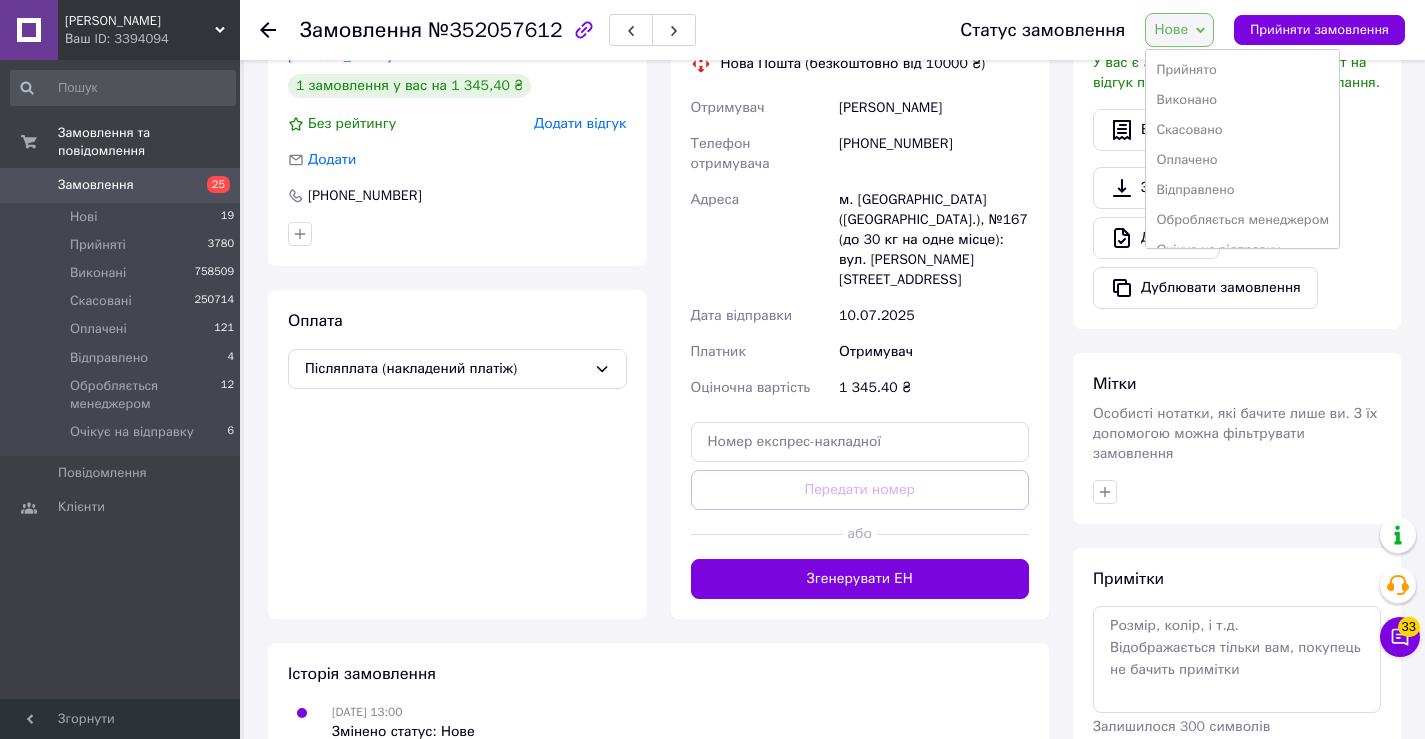 click on "Нове" at bounding box center [1171, 29] 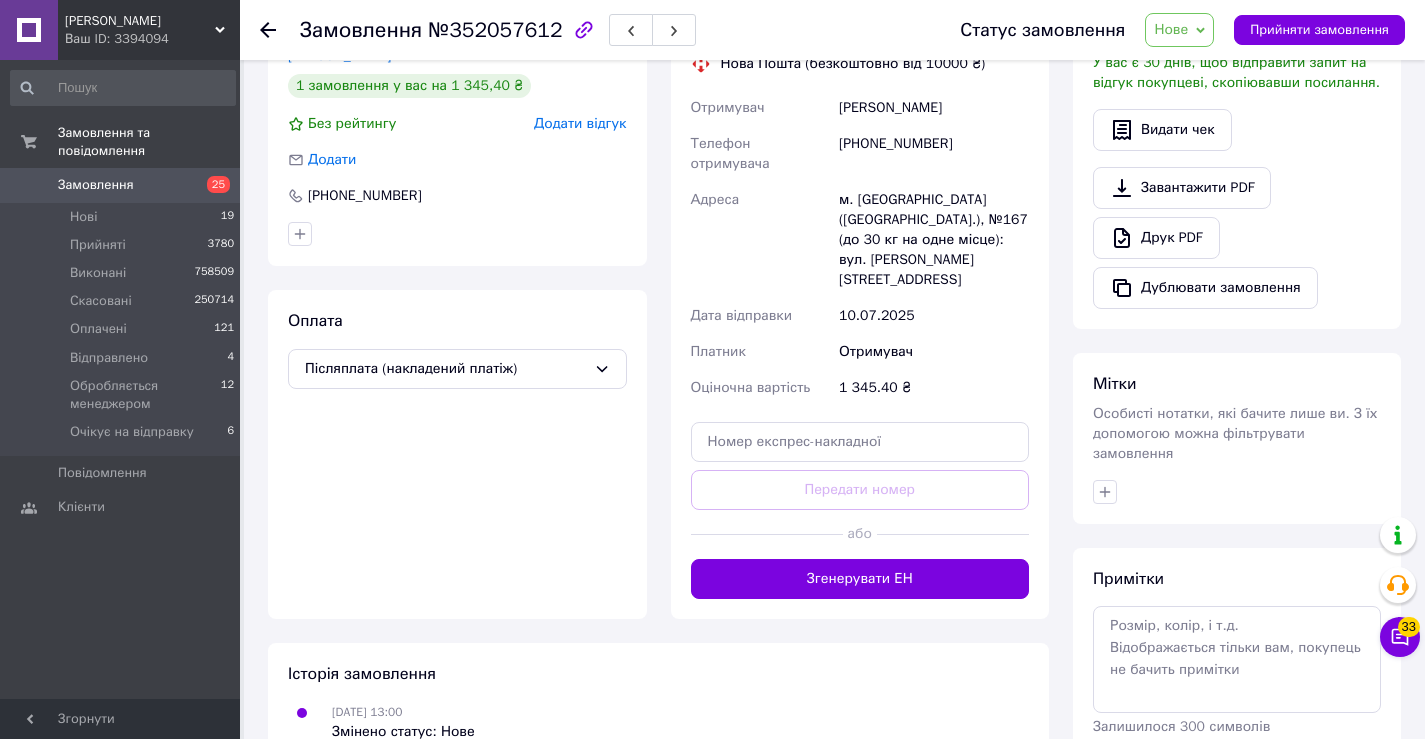 click on "Статус замовлення Нове Прийнято Виконано Скасовано Оплачено Відправлено Обробляється менеджером Очікує на відправку Прийняти замовлення" at bounding box center (1162, 30) 